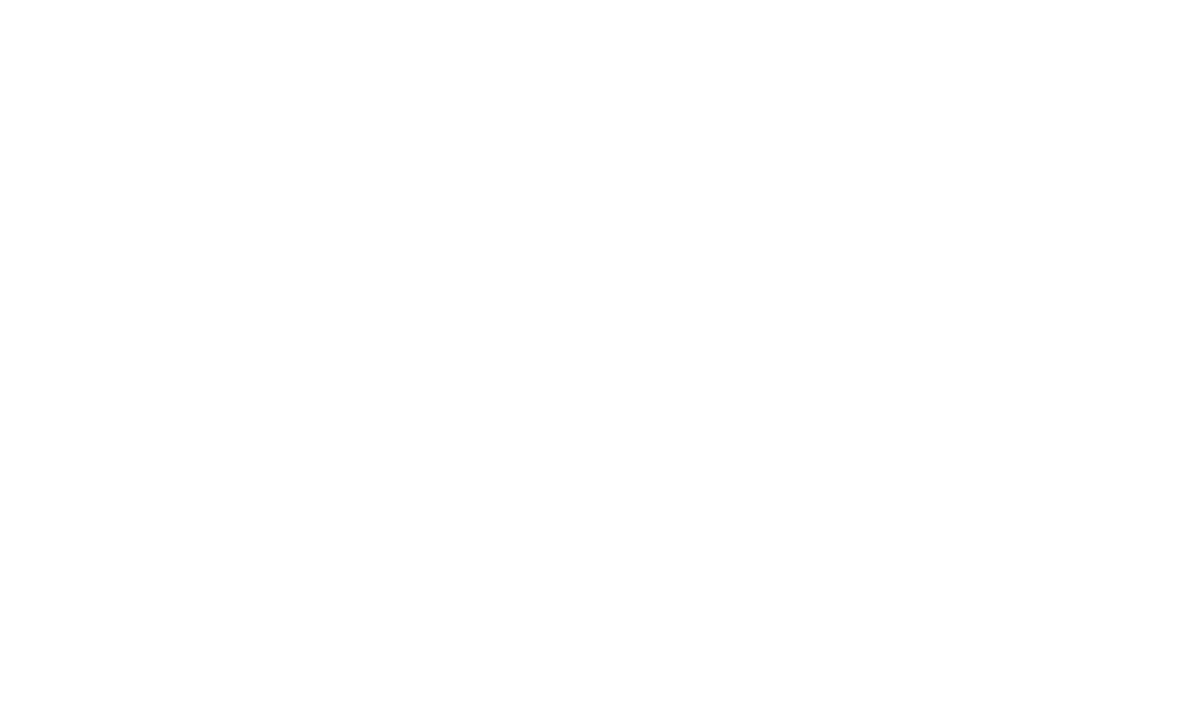 scroll, scrollTop: 0, scrollLeft: 0, axis: both 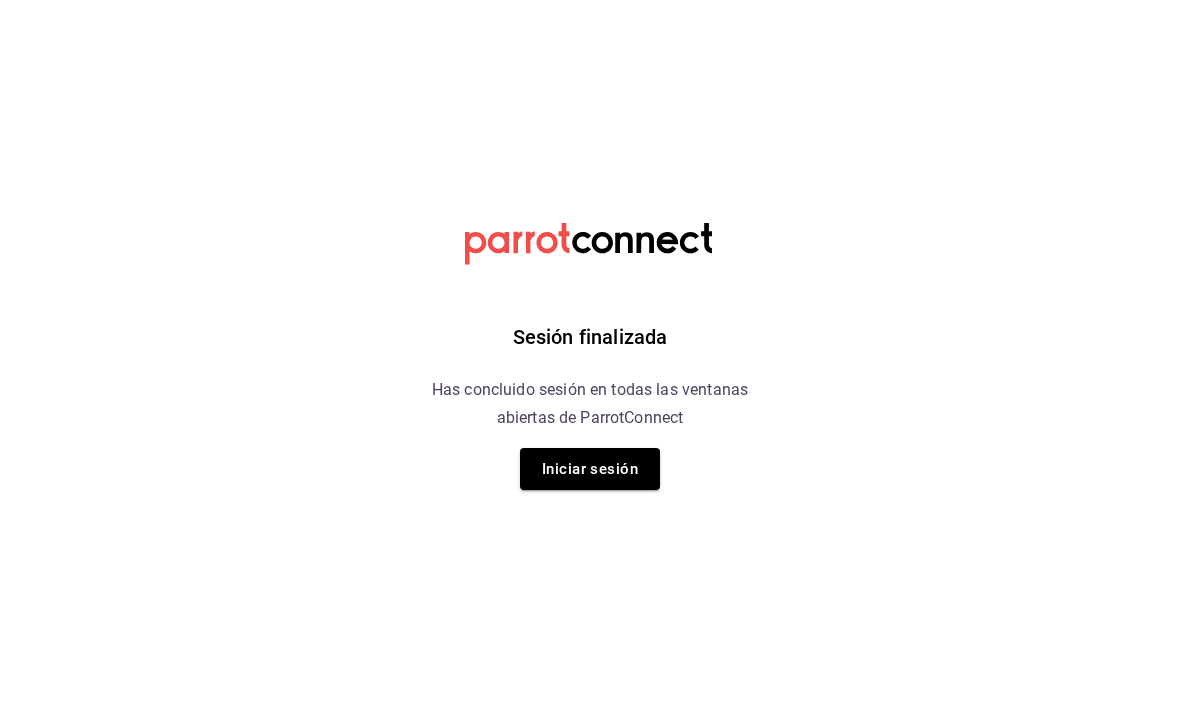 click on "Iniciar sesión" at bounding box center [590, 469] 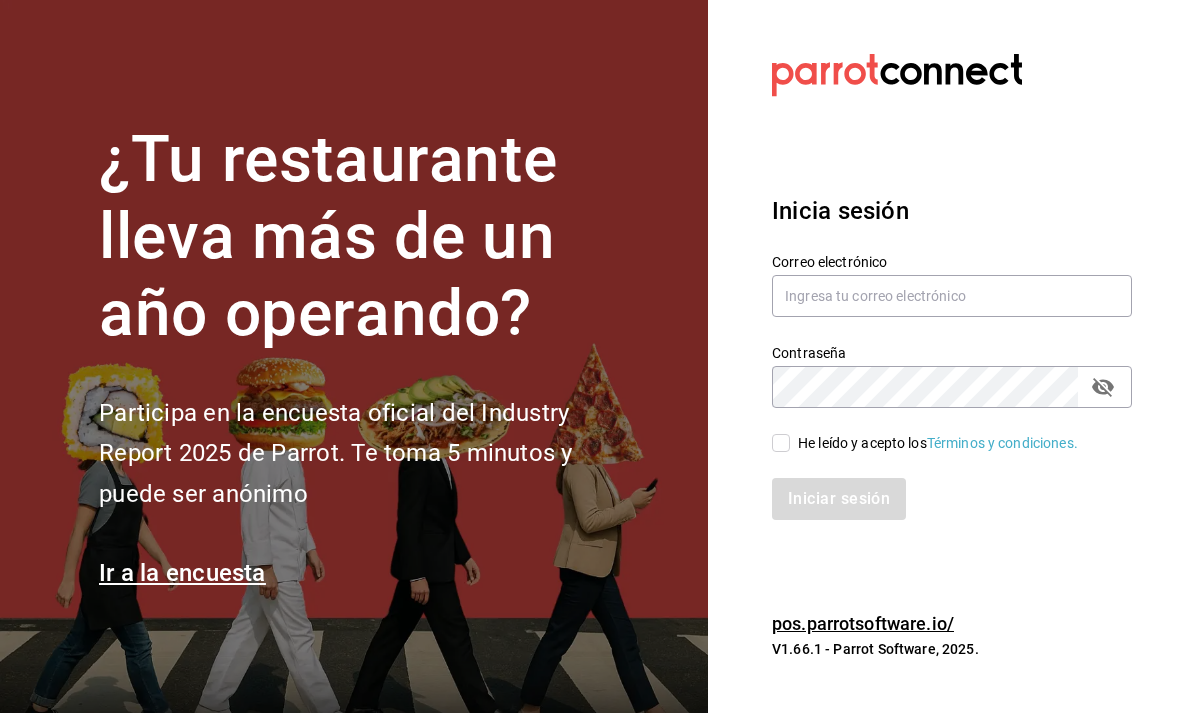click on "Correo electrónico" at bounding box center [952, 262] 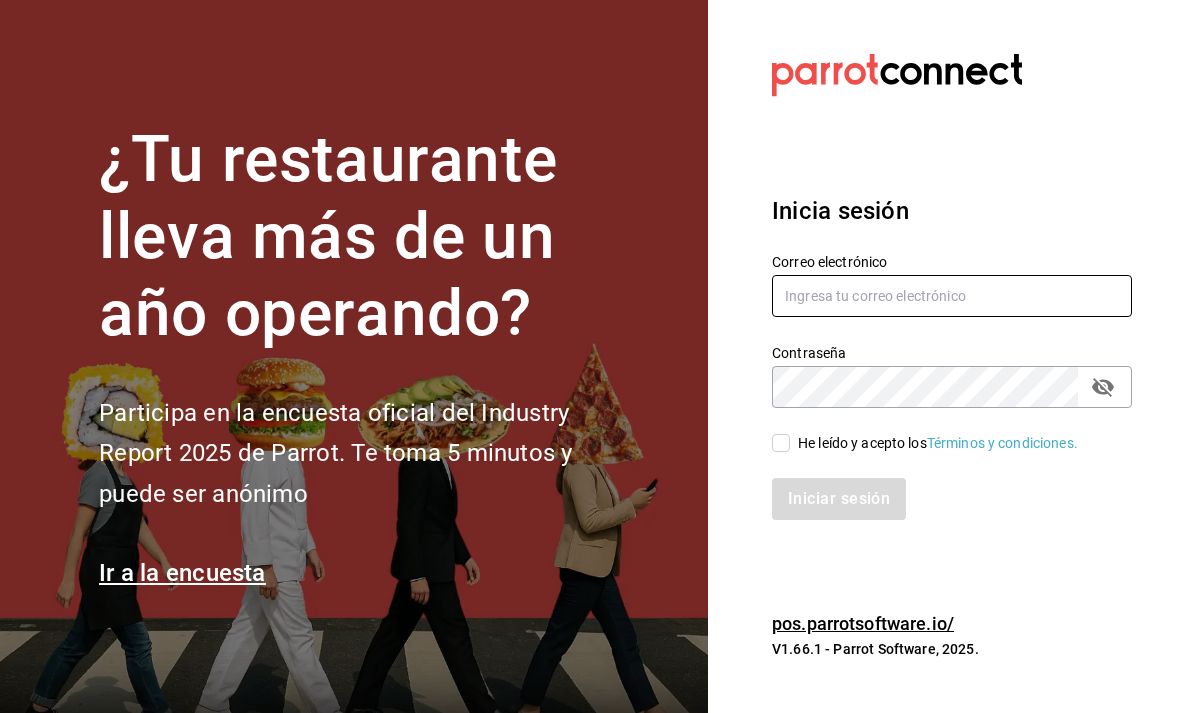 click at bounding box center (952, 296) 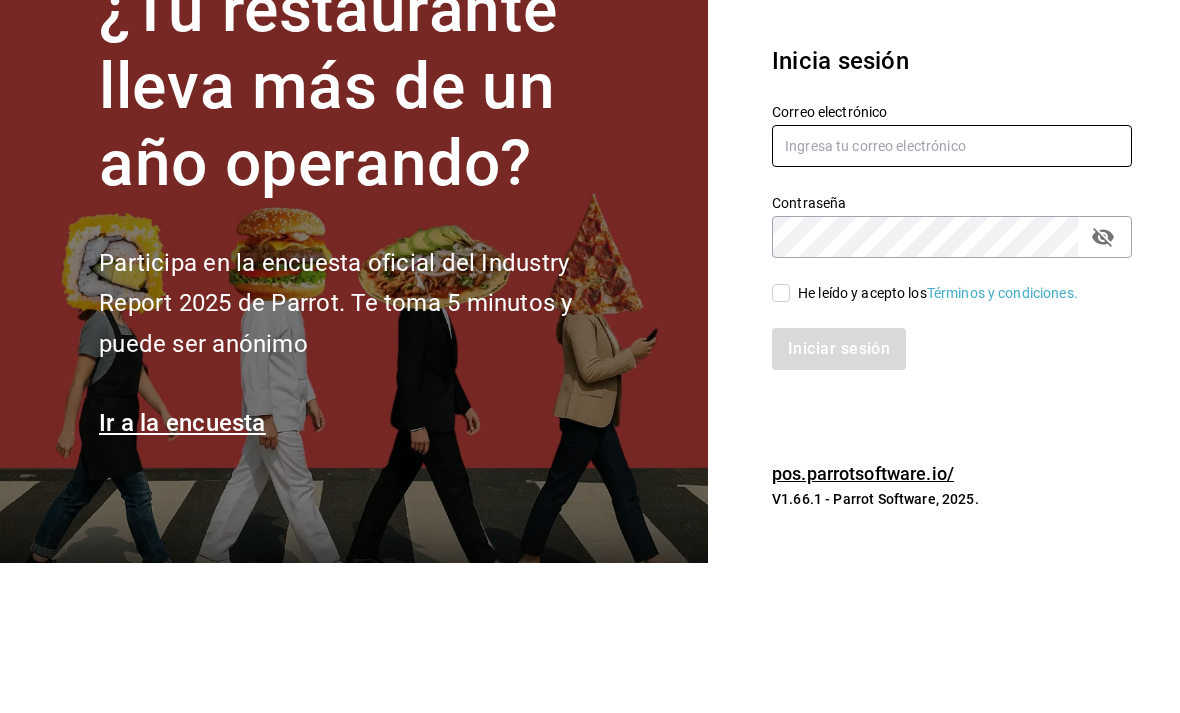 type on "ale11jul020711@hotmail.com" 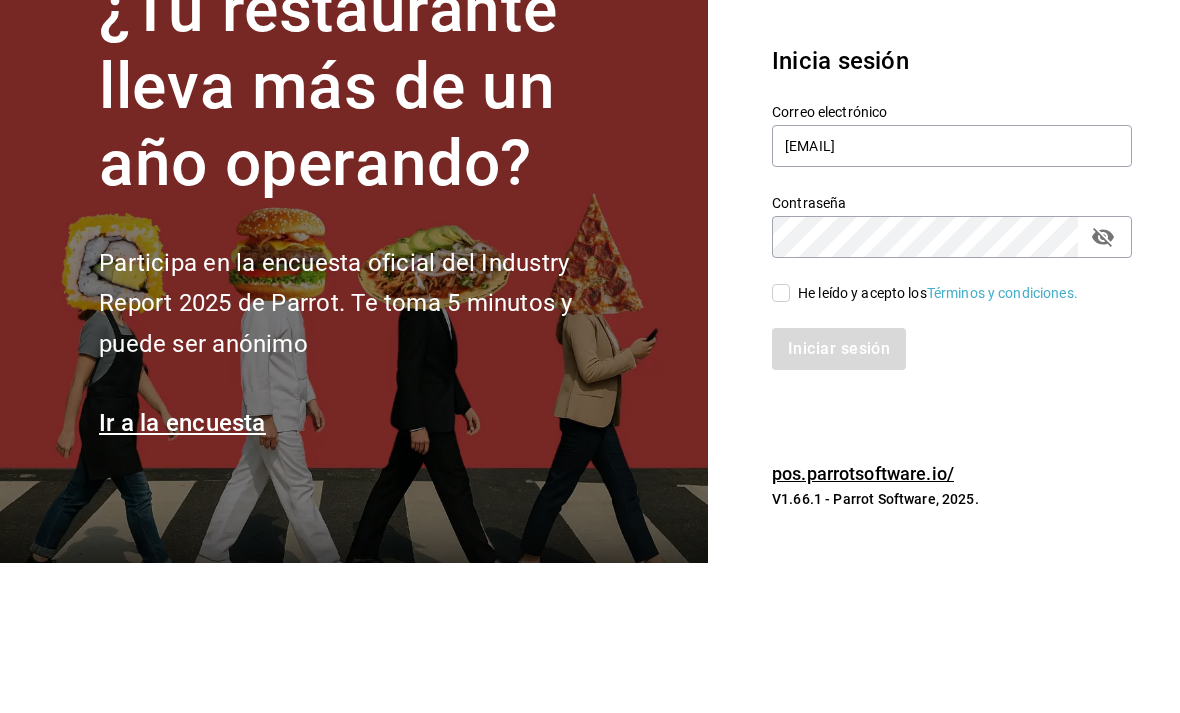 scroll, scrollTop: 66, scrollLeft: 0, axis: vertical 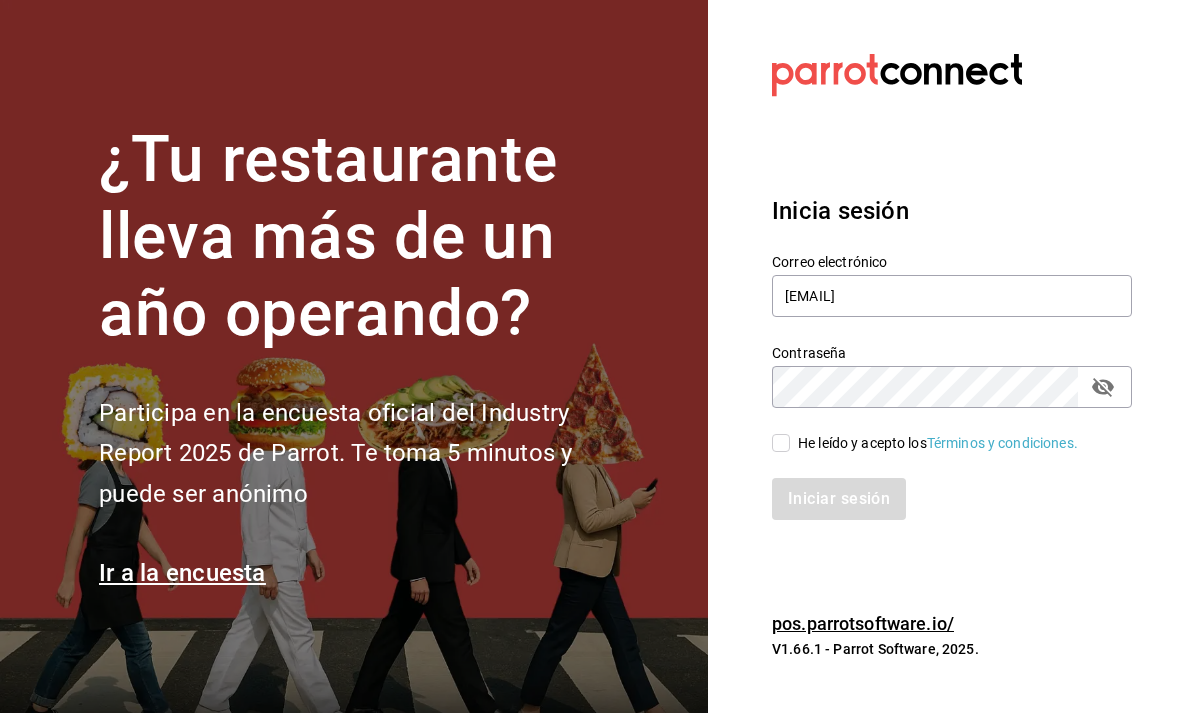 click on "He leído y acepto los  Términos y condiciones." at bounding box center [940, 431] 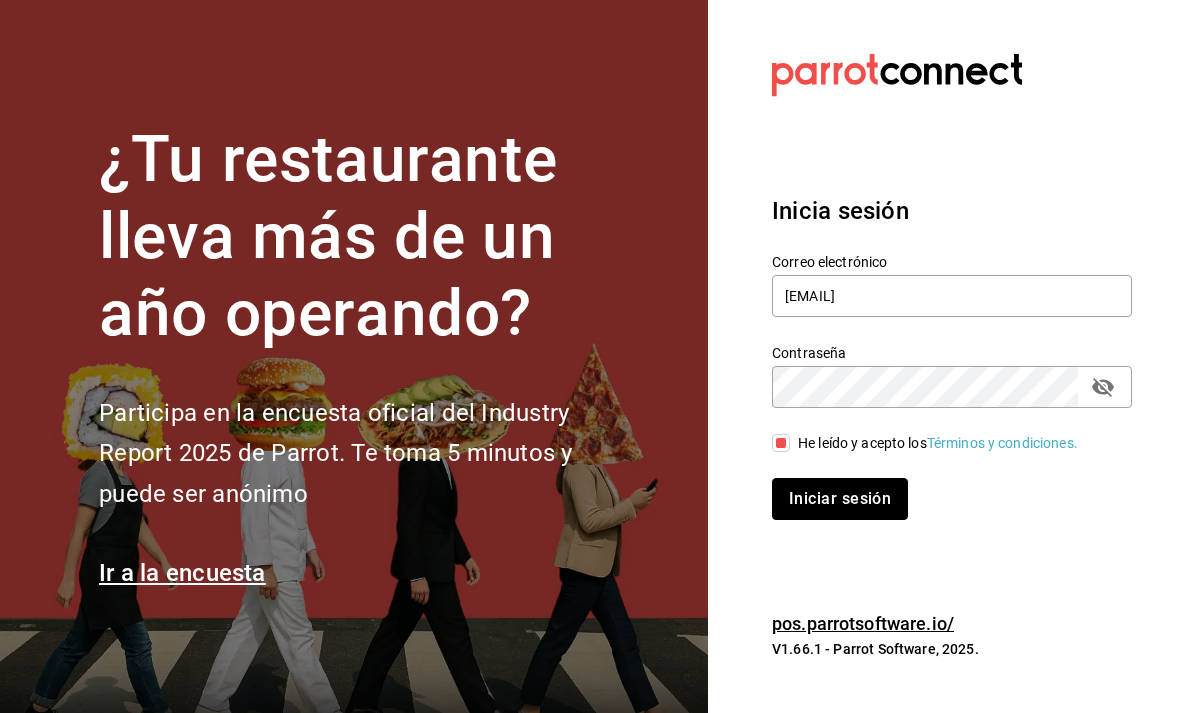 click on "Iniciar sesión" at bounding box center [840, 499] 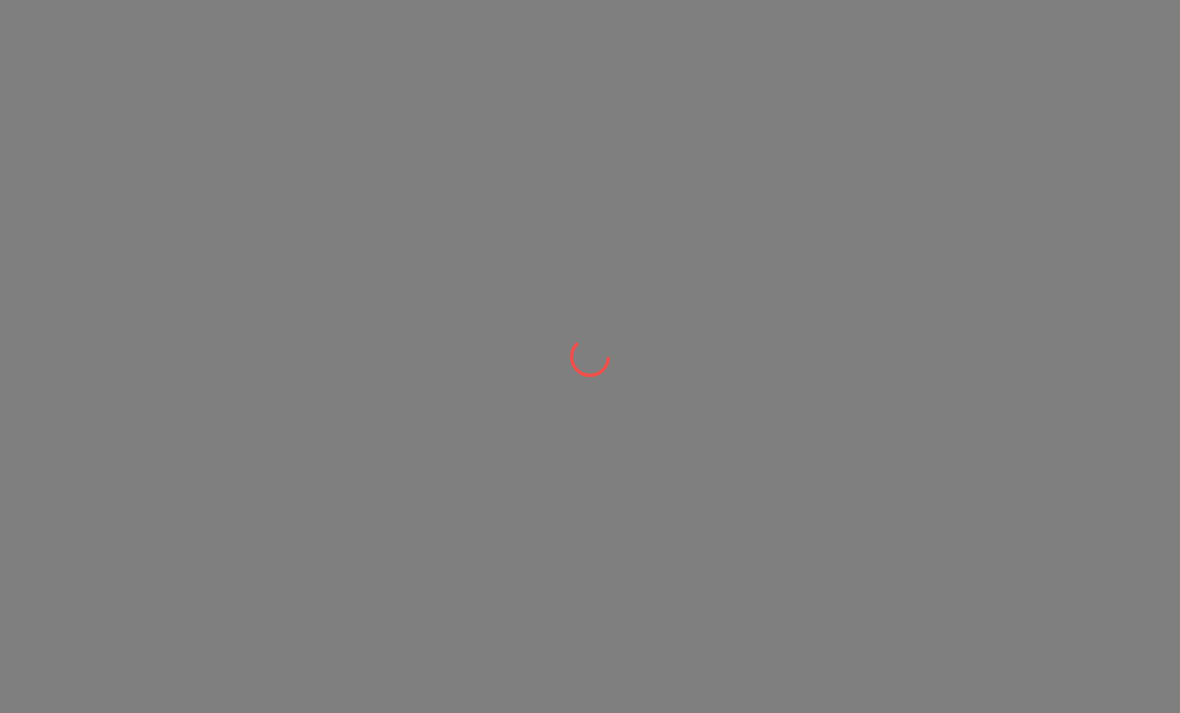 scroll, scrollTop: 0, scrollLeft: 0, axis: both 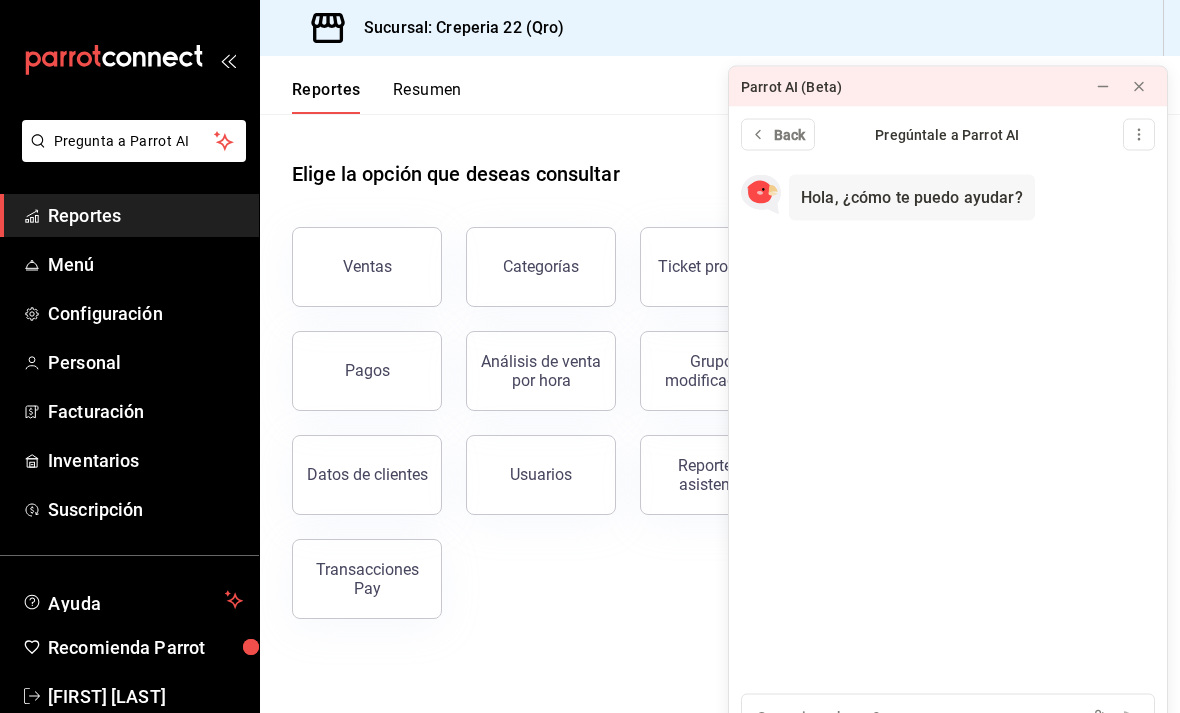 click 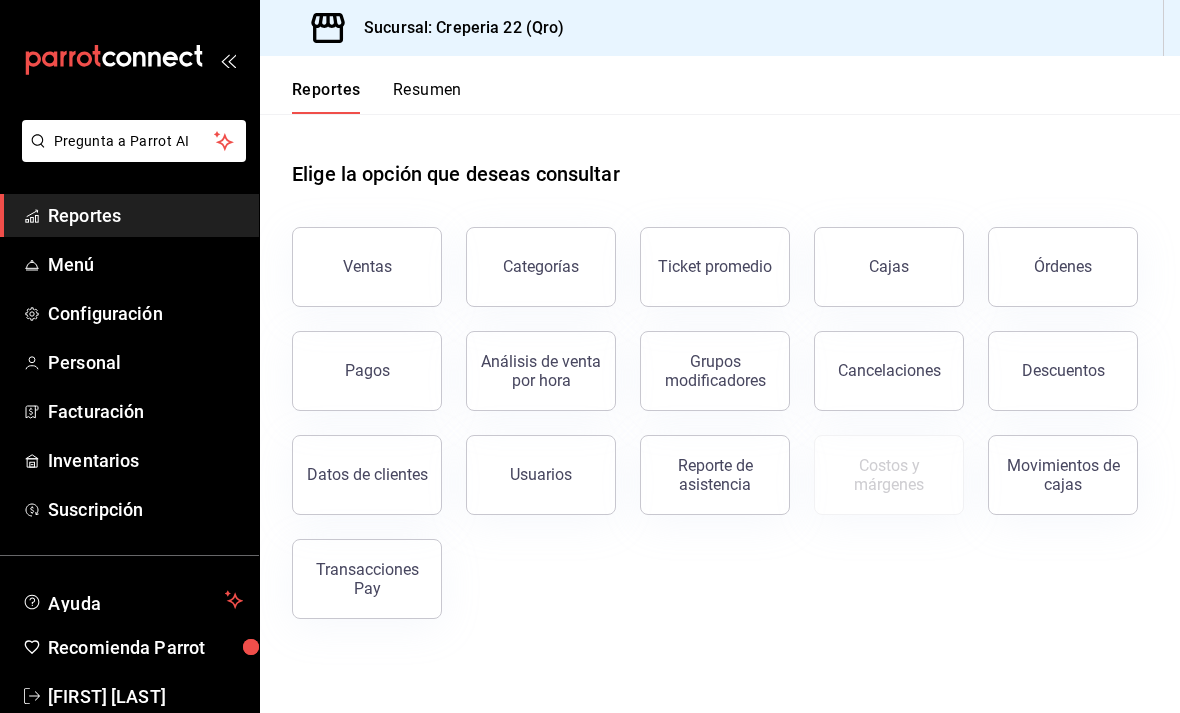 click on "Análisis de venta por hora" at bounding box center (541, 371) 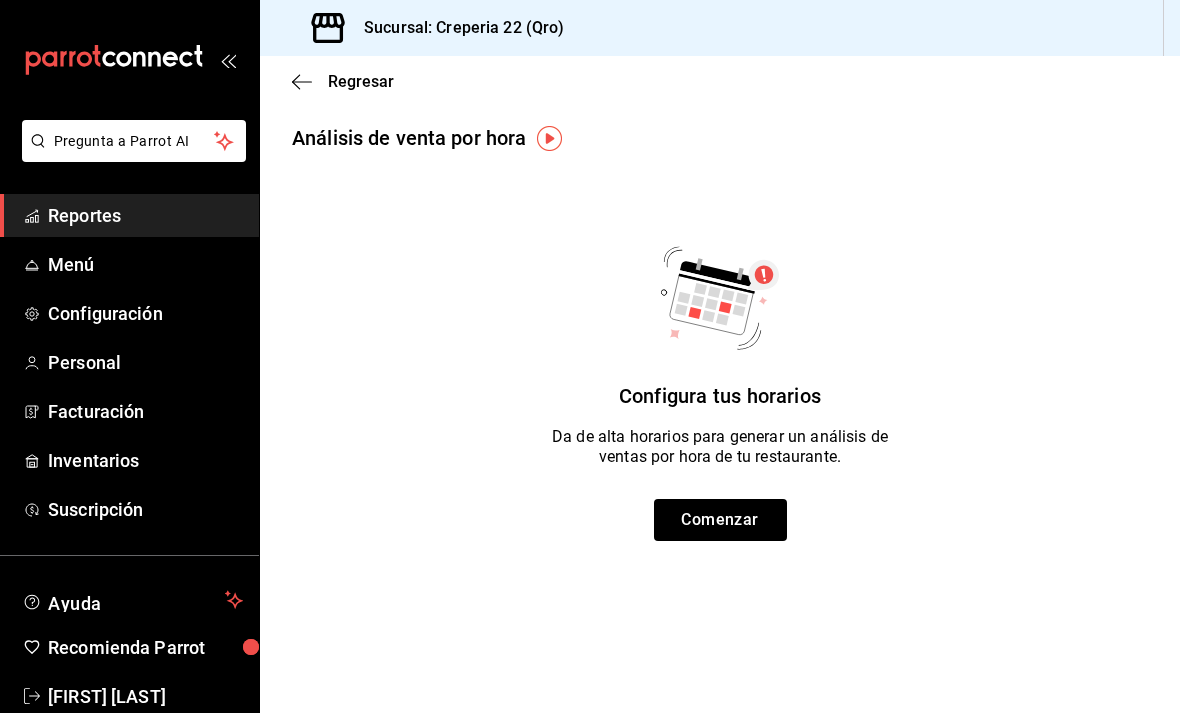 click 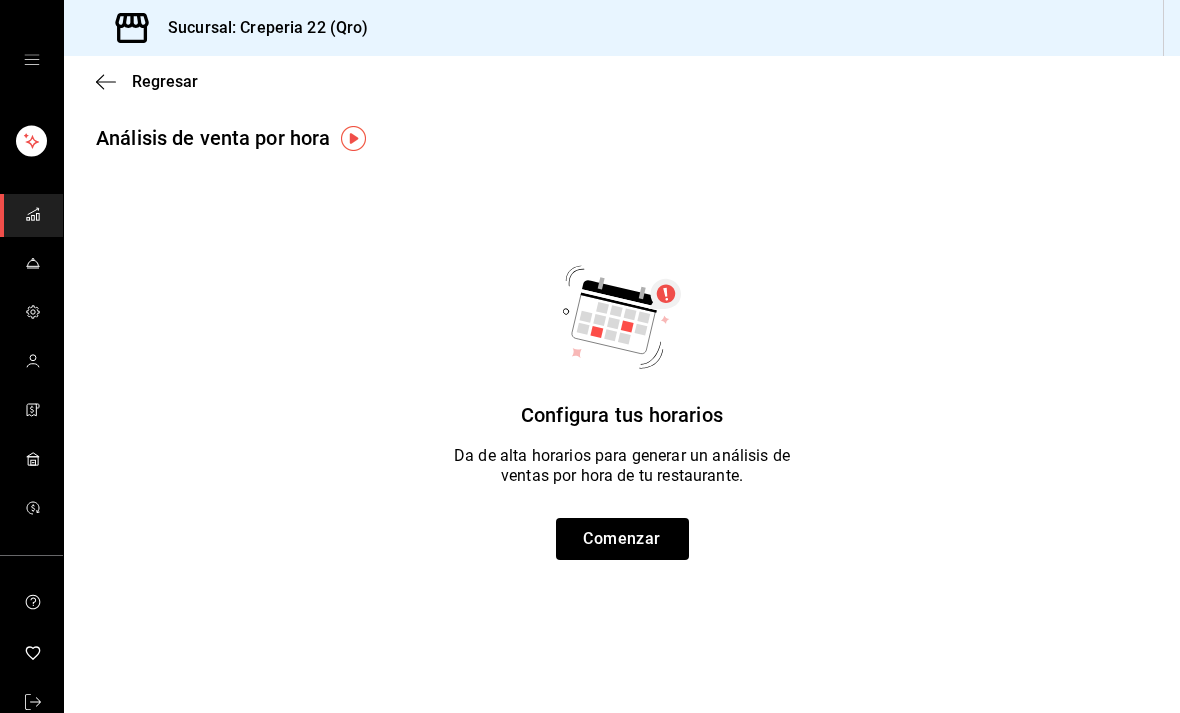 click at bounding box center (33, 215) 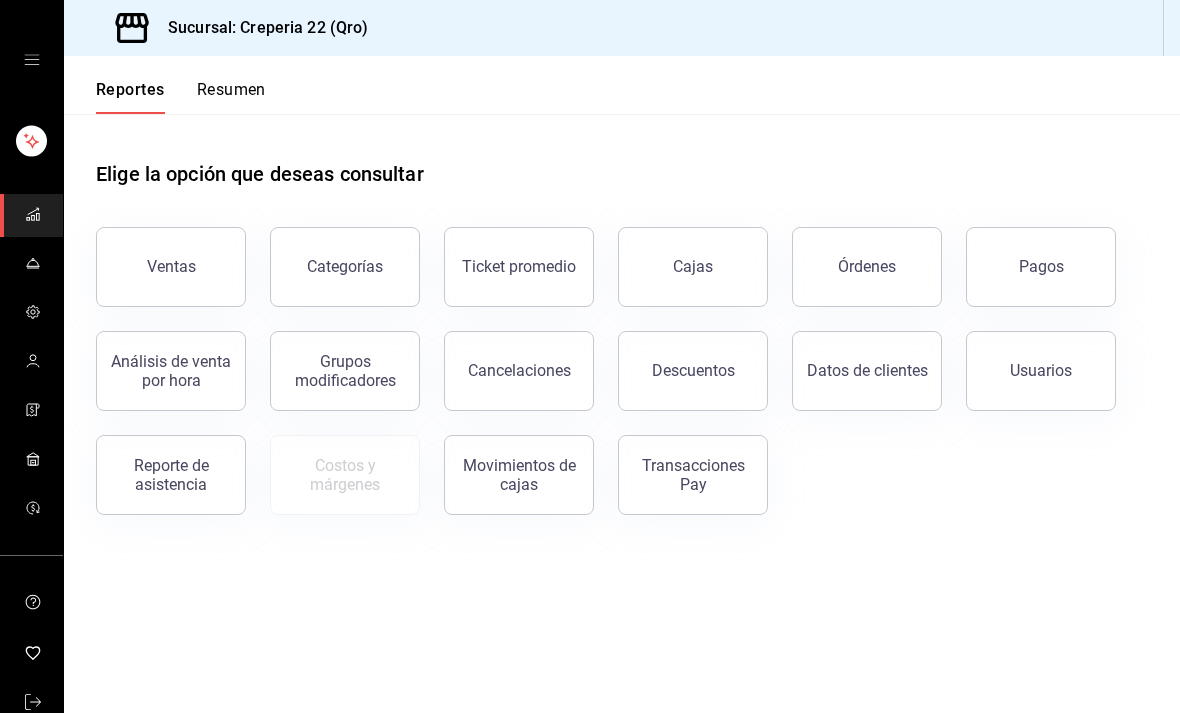 click 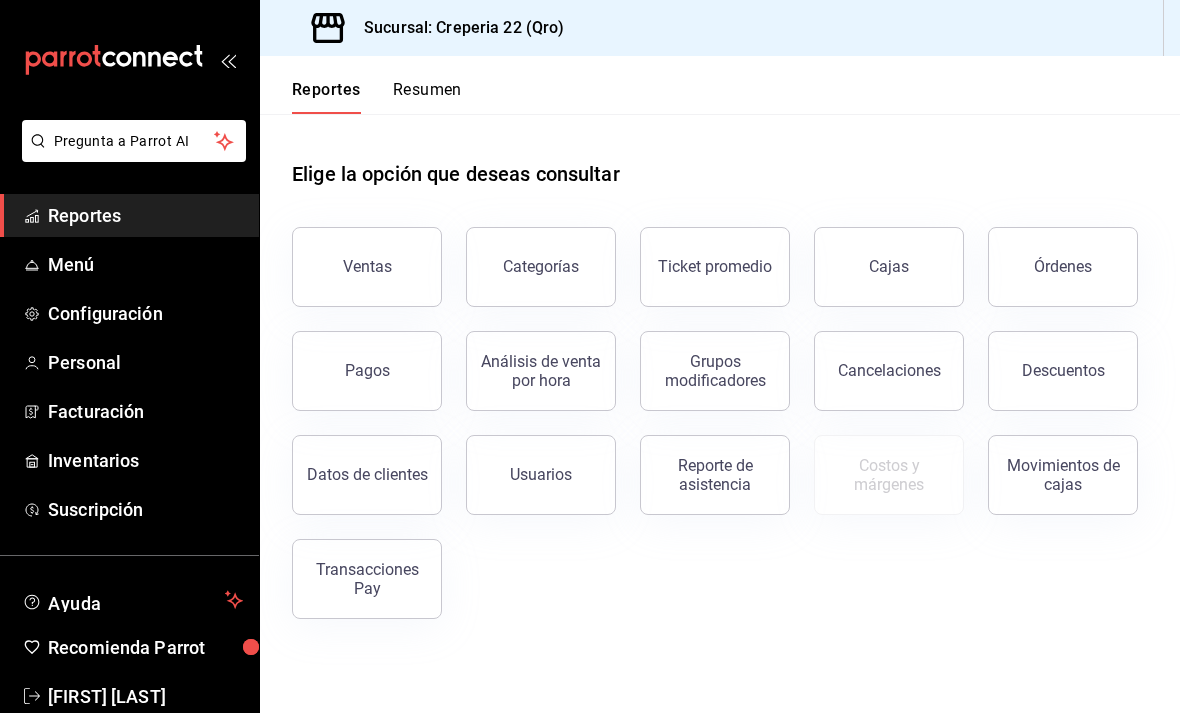 click on "Menú" at bounding box center [145, 264] 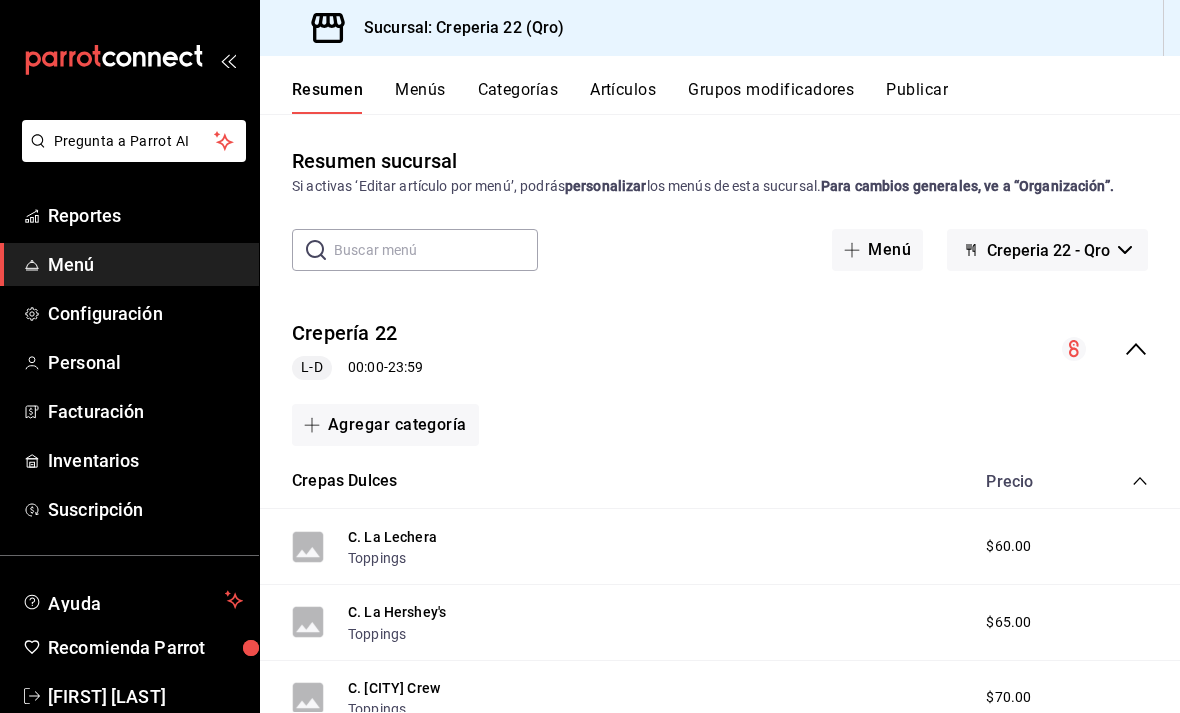scroll, scrollTop: 0, scrollLeft: 0, axis: both 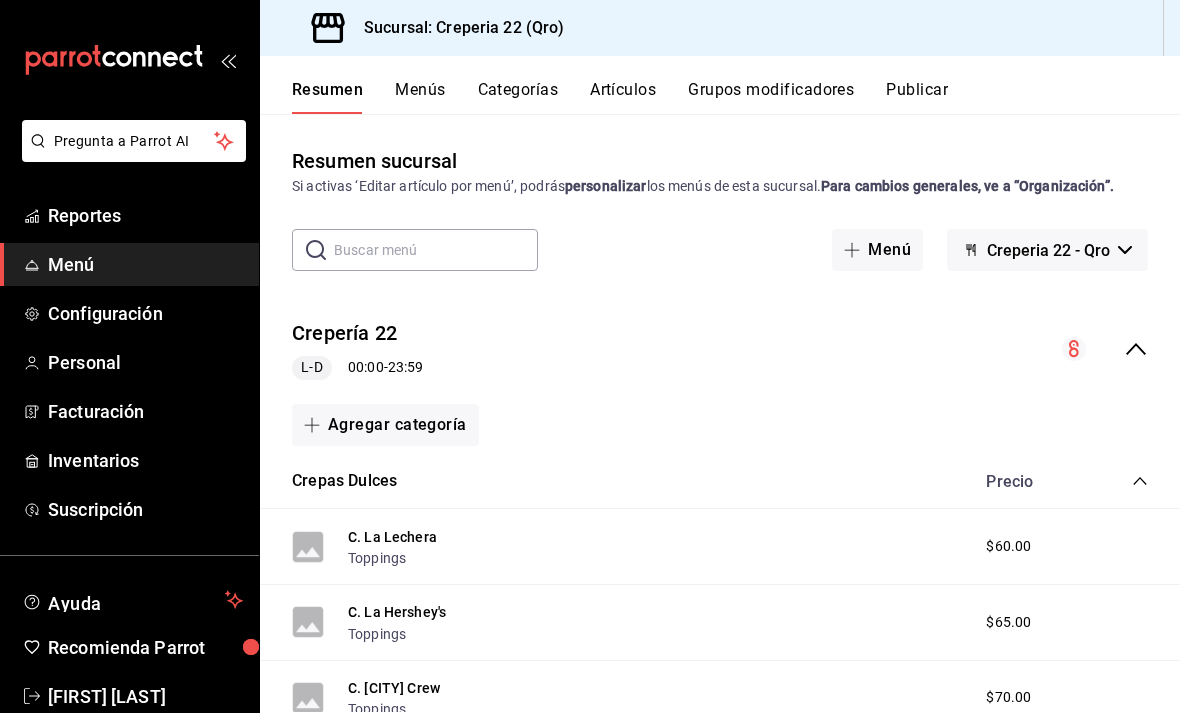 click 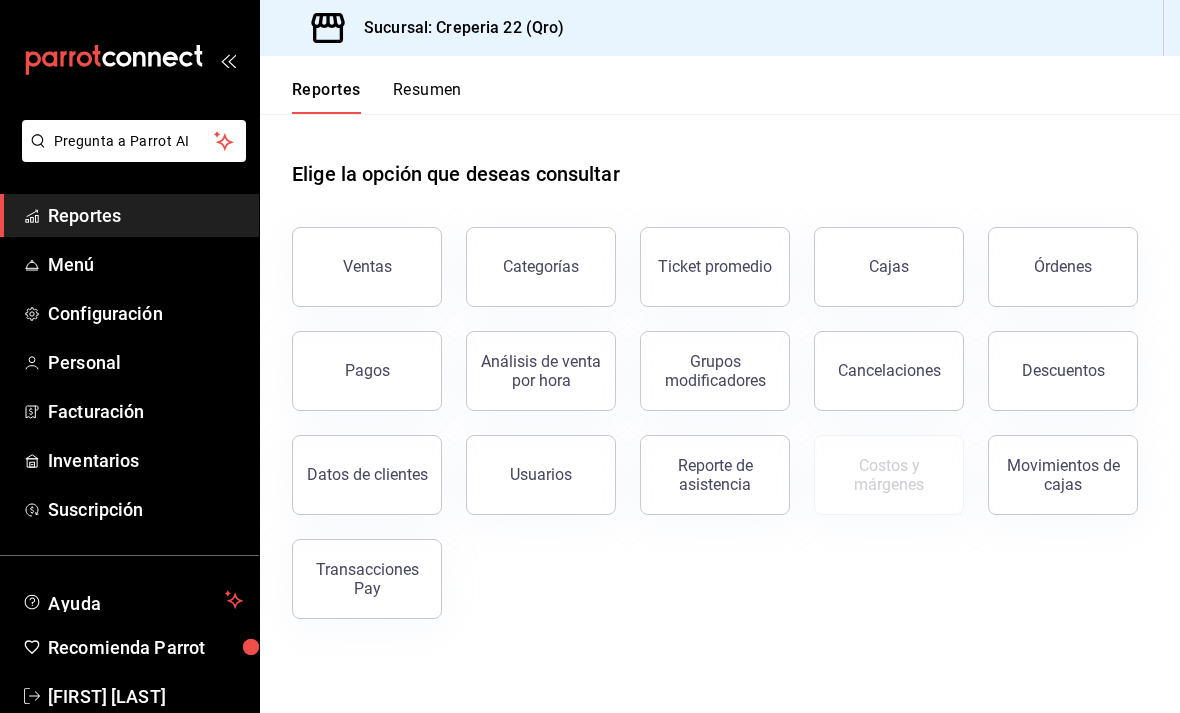 click on "Reporte de asistencia" at bounding box center (715, 475) 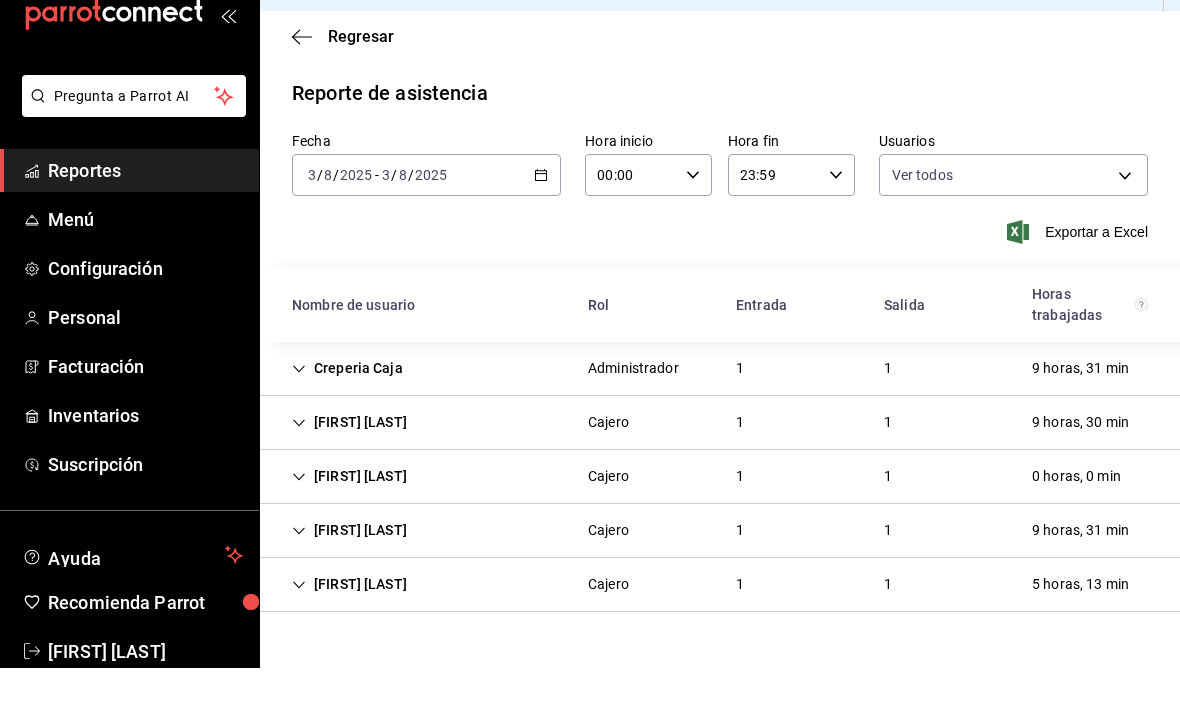 scroll, scrollTop: 1, scrollLeft: 0, axis: vertical 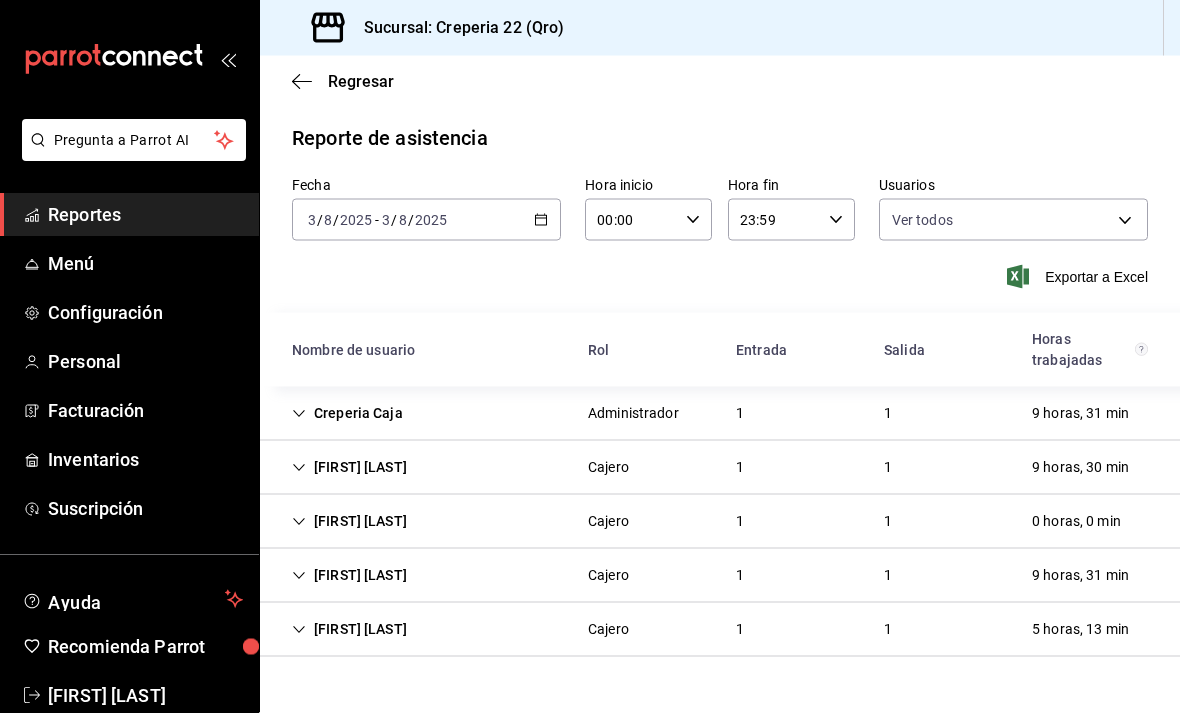 click 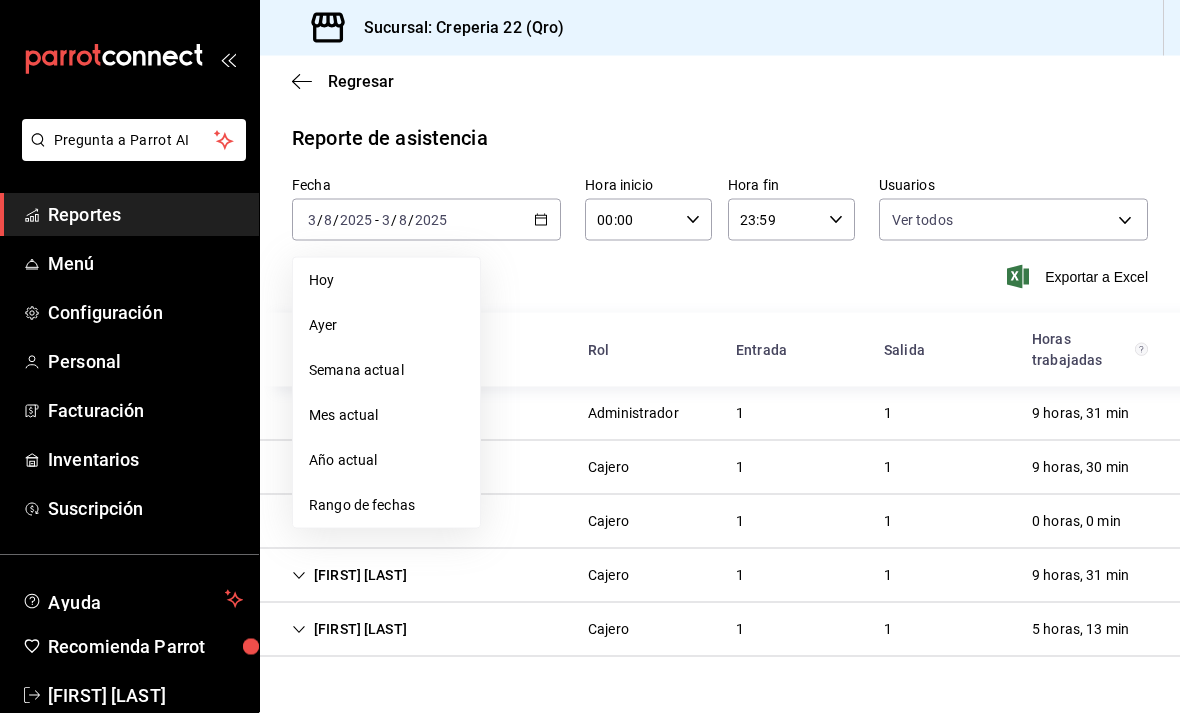 scroll, scrollTop: 0, scrollLeft: 0, axis: both 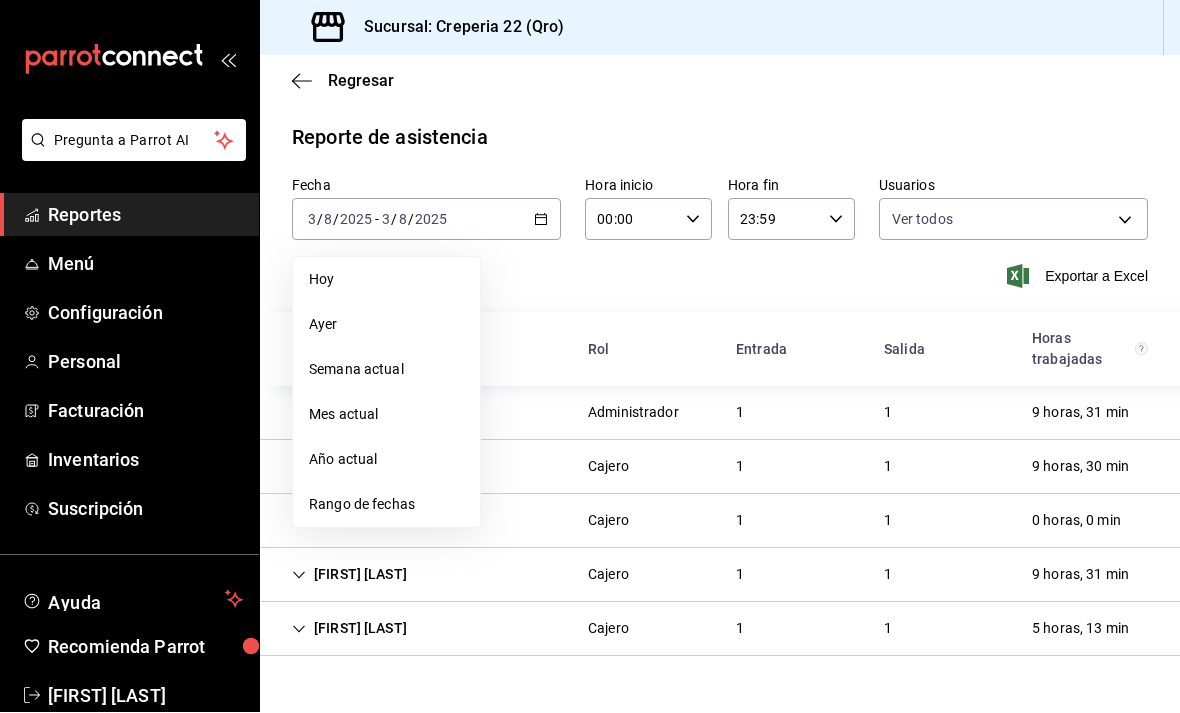 click on "Semana actual" at bounding box center (386, 370) 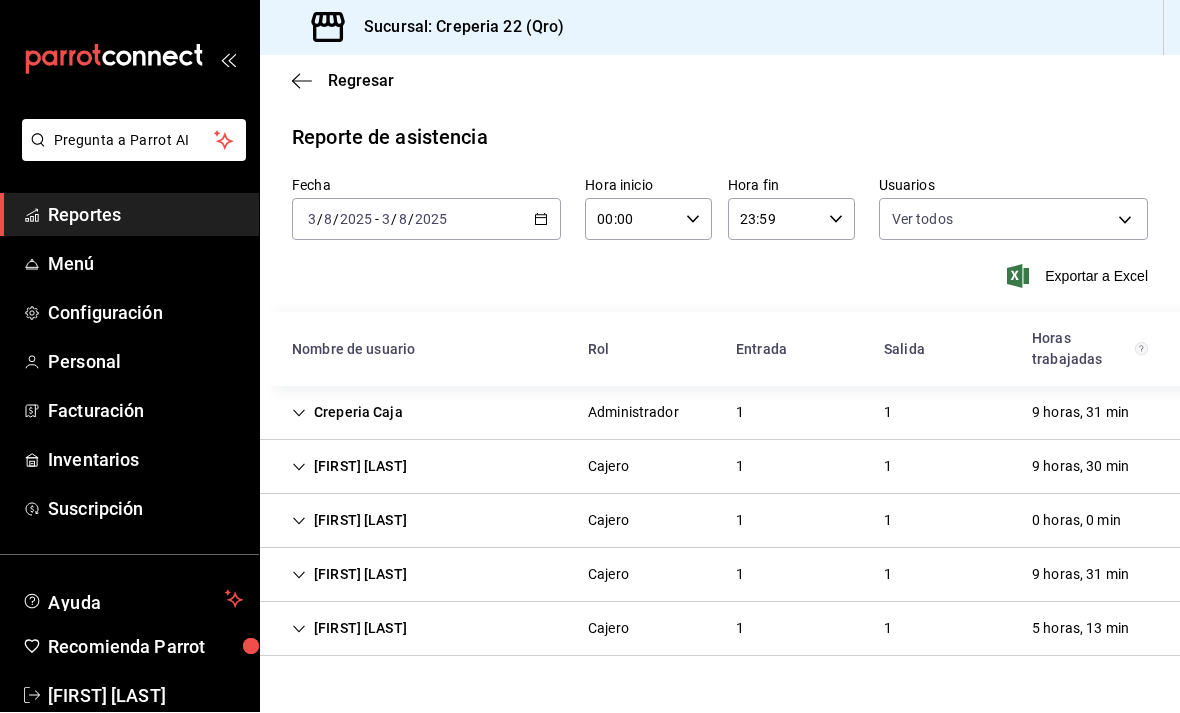 click on "2025-08-03 3 / 8 / 2025 - 2025-08-03 3 / 8 / 2025" at bounding box center (426, 220) 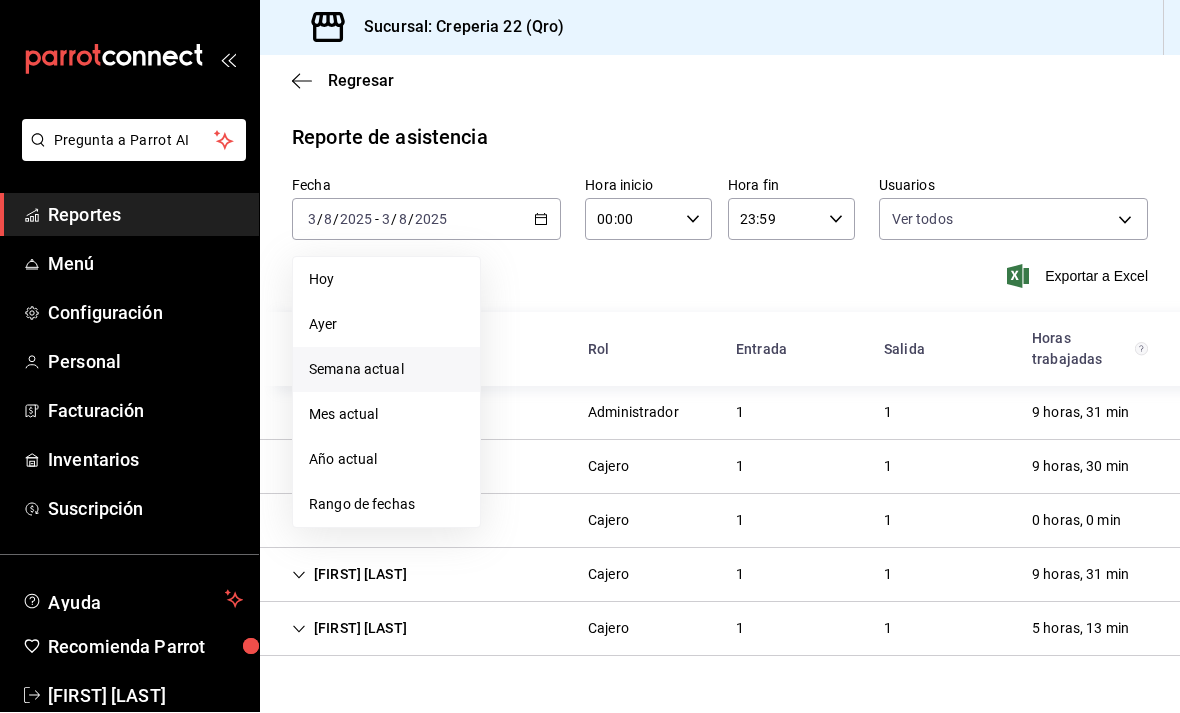 click on "Rango de fechas" at bounding box center (386, 505) 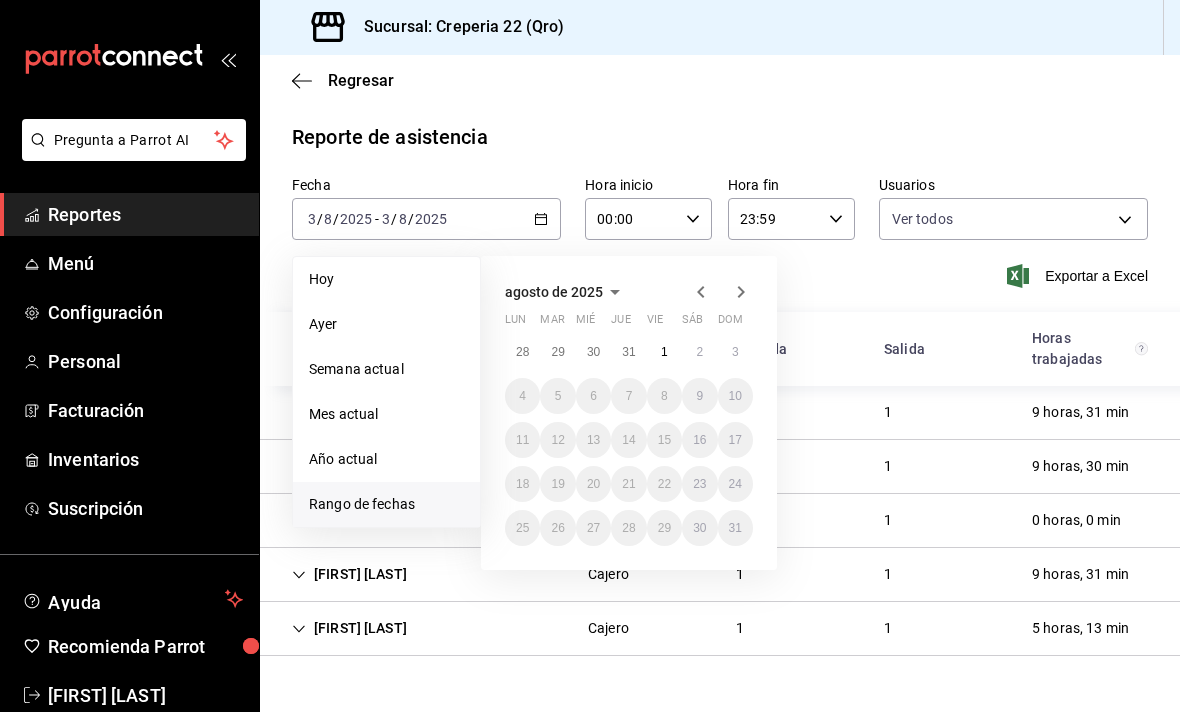 click on "28" at bounding box center [522, 353] 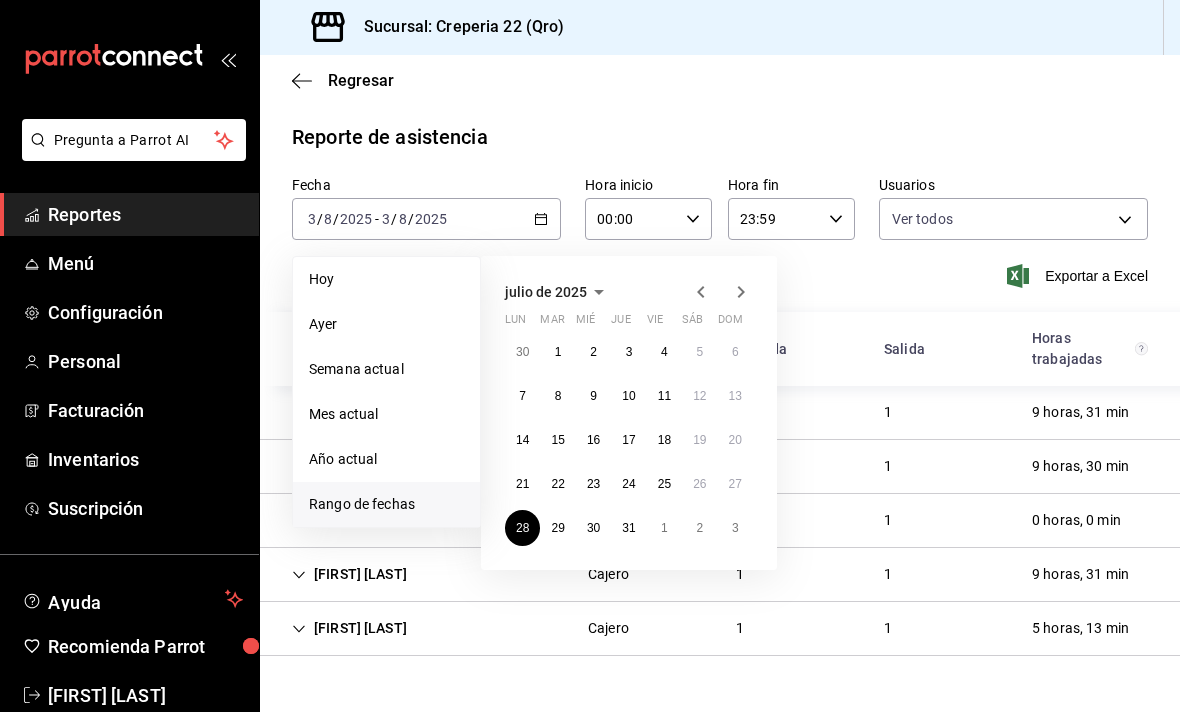 click on "3" at bounding box center [735, 529] 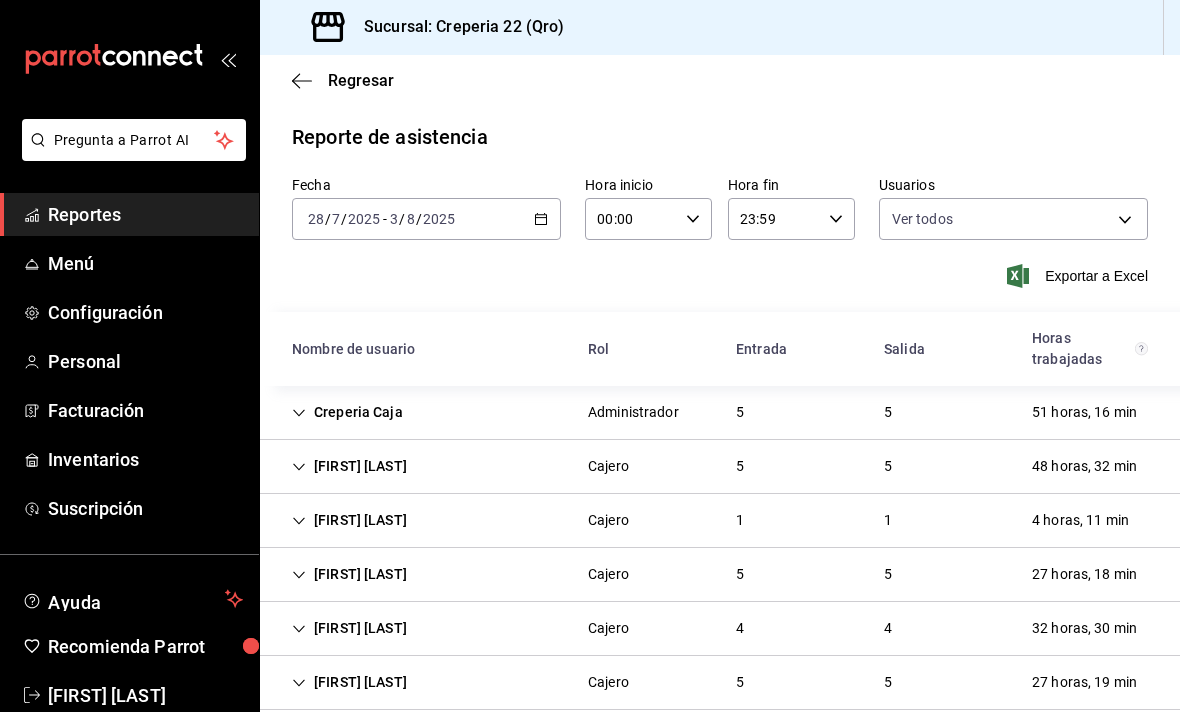click on "27 horas, 18 min" at bounding box center (1084, 575) 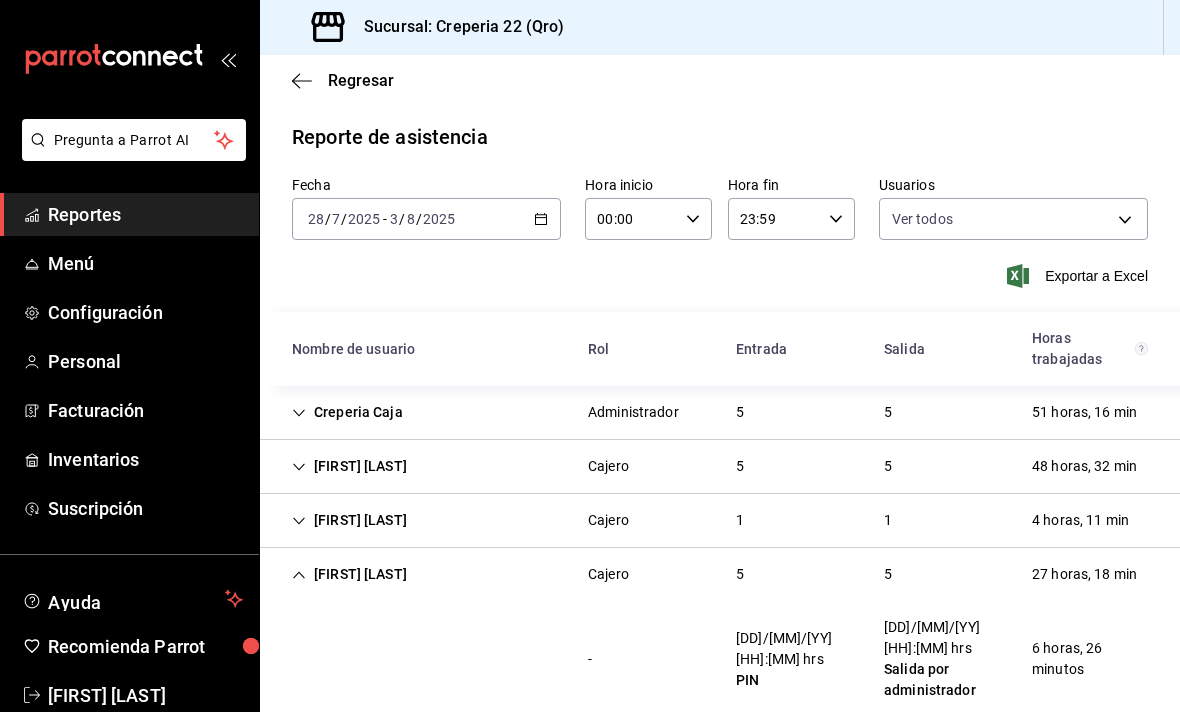 click on "27 horas, 18 min" at bounding box center (1084, 575) 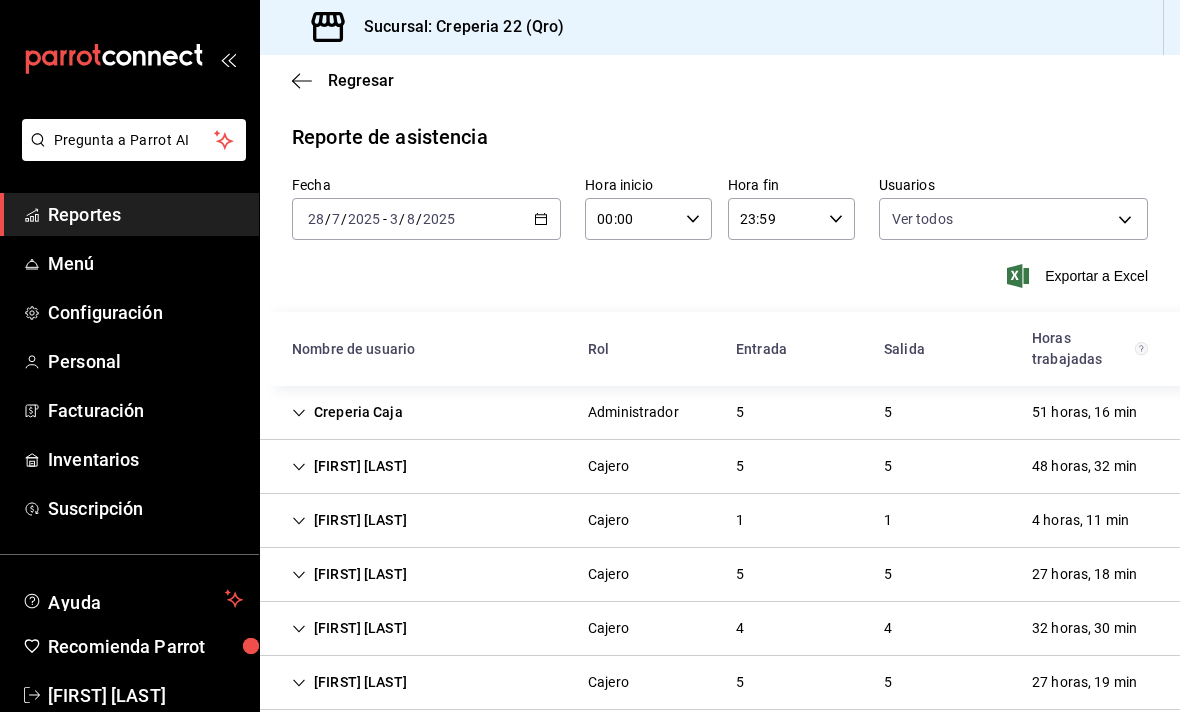 click on "48 horas, 32 min" at bounding box center (1084, 467) 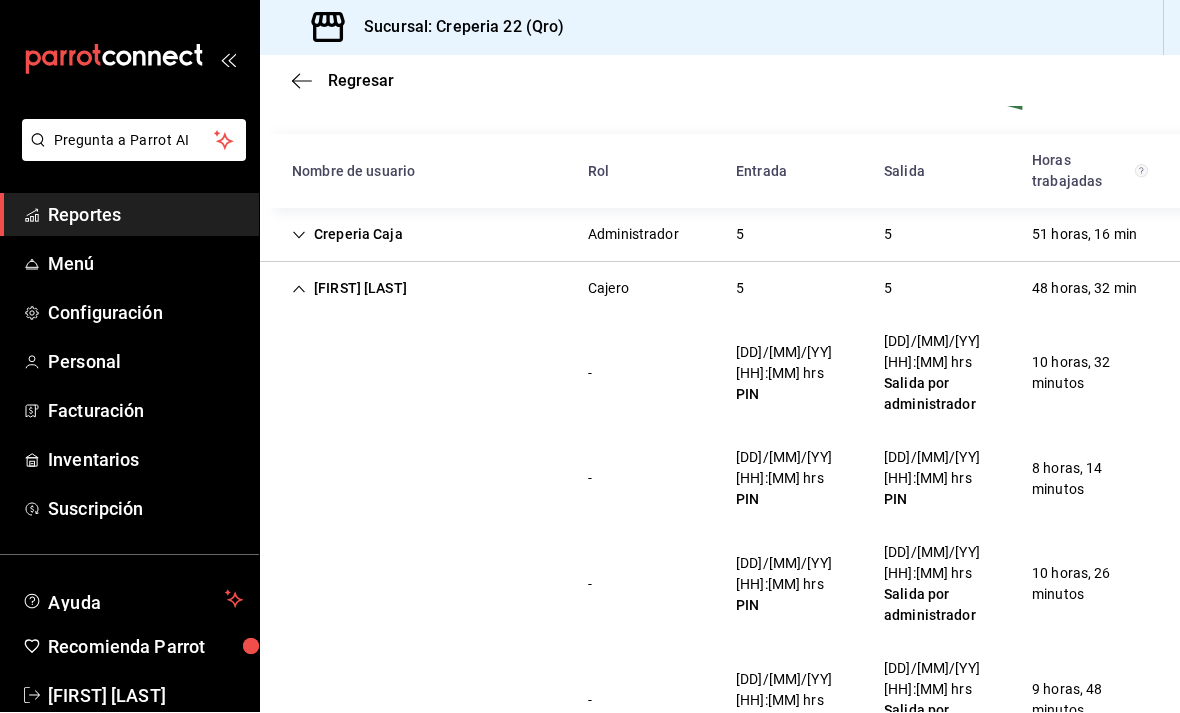 scroll, scrollTop: 177, scrollLeft: 0, axis: vertical 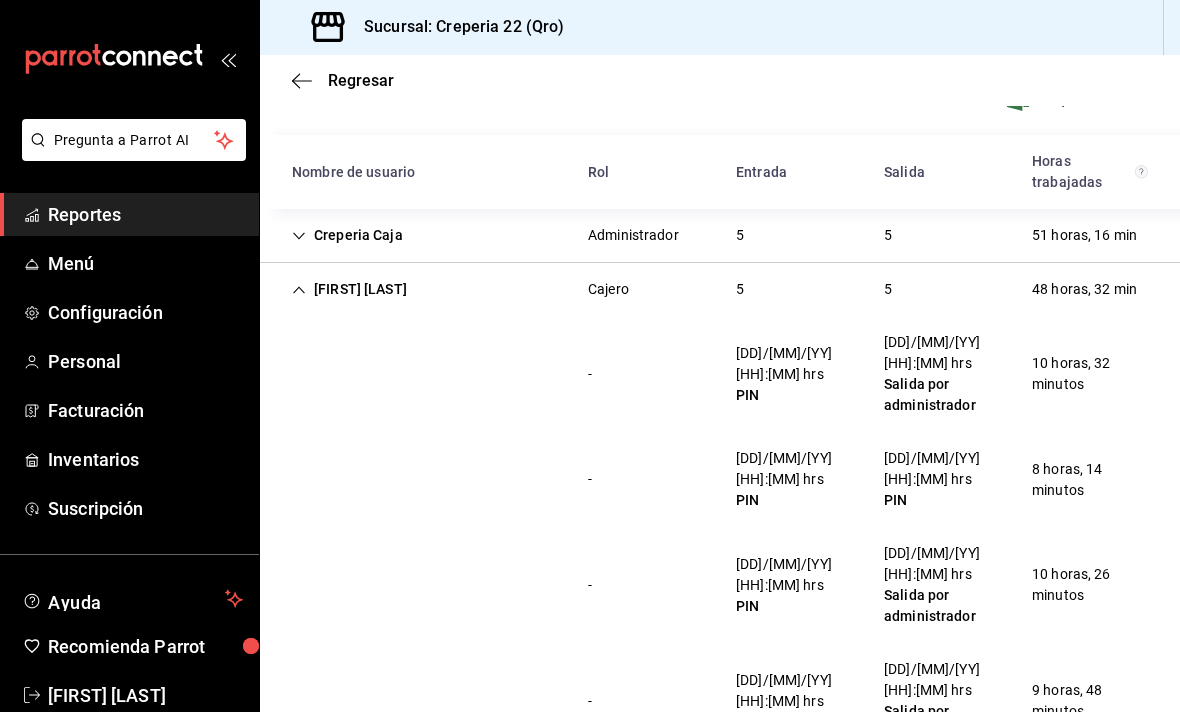 click on "48 horas, 32 min" at bounding box center [1084, 290] 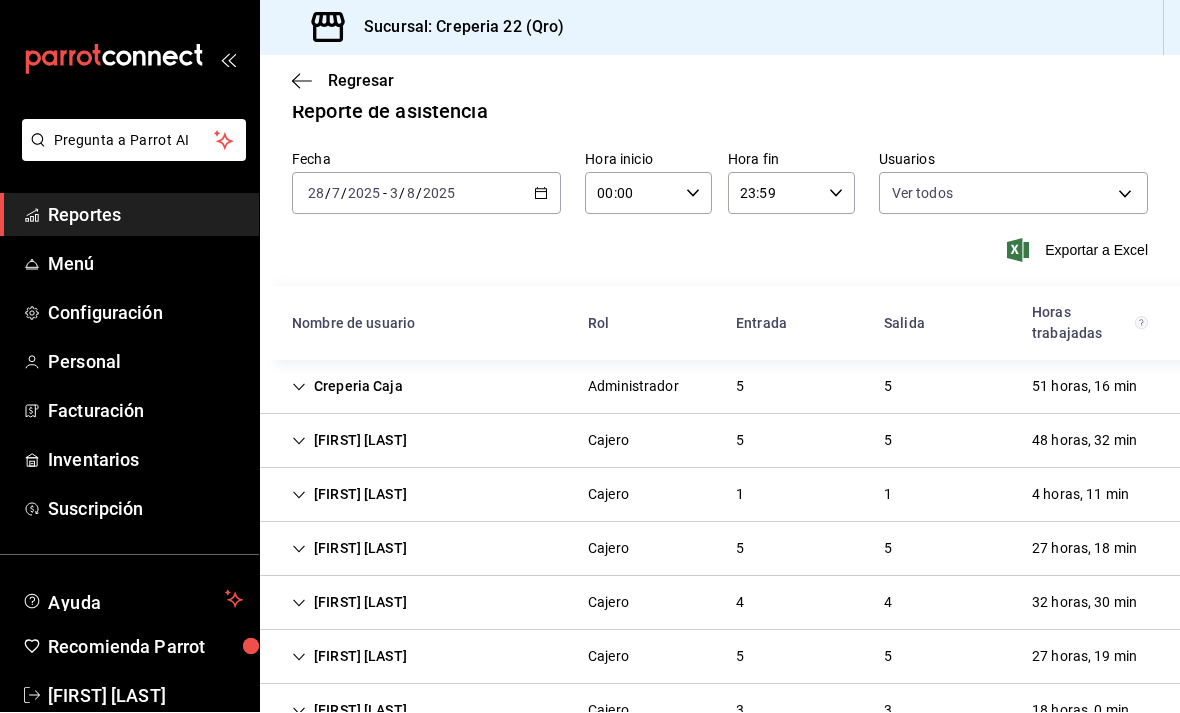 scroll, scrollTop: 18, scrollLeft: 0, axis: vertical 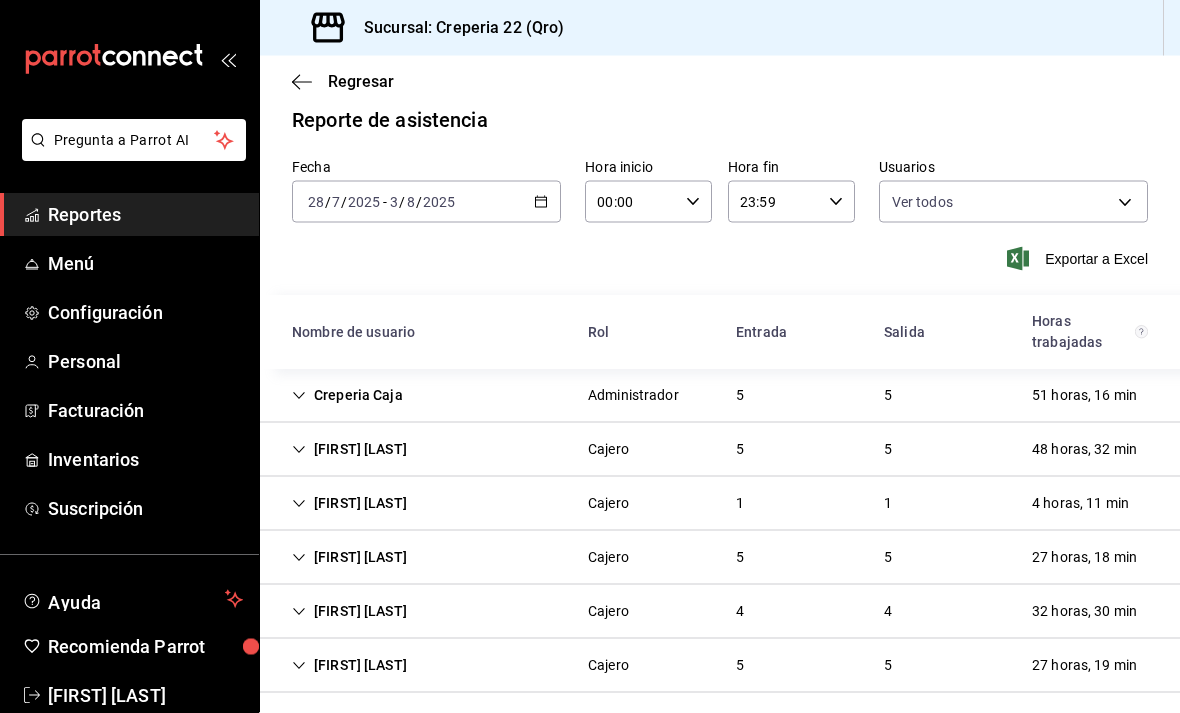 click on "27 horas, 18 min" at bounding box center (1084, 557) 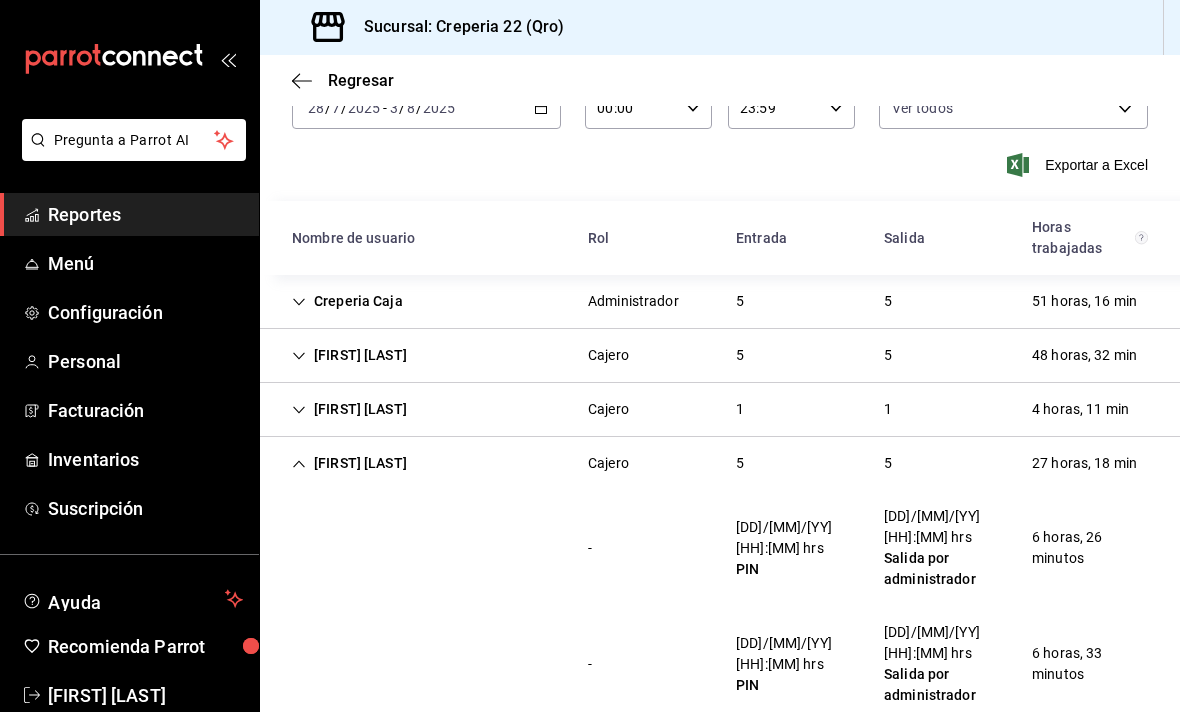 scroll, scrollTop: 144, scrollLeft: 0, axis: vertical 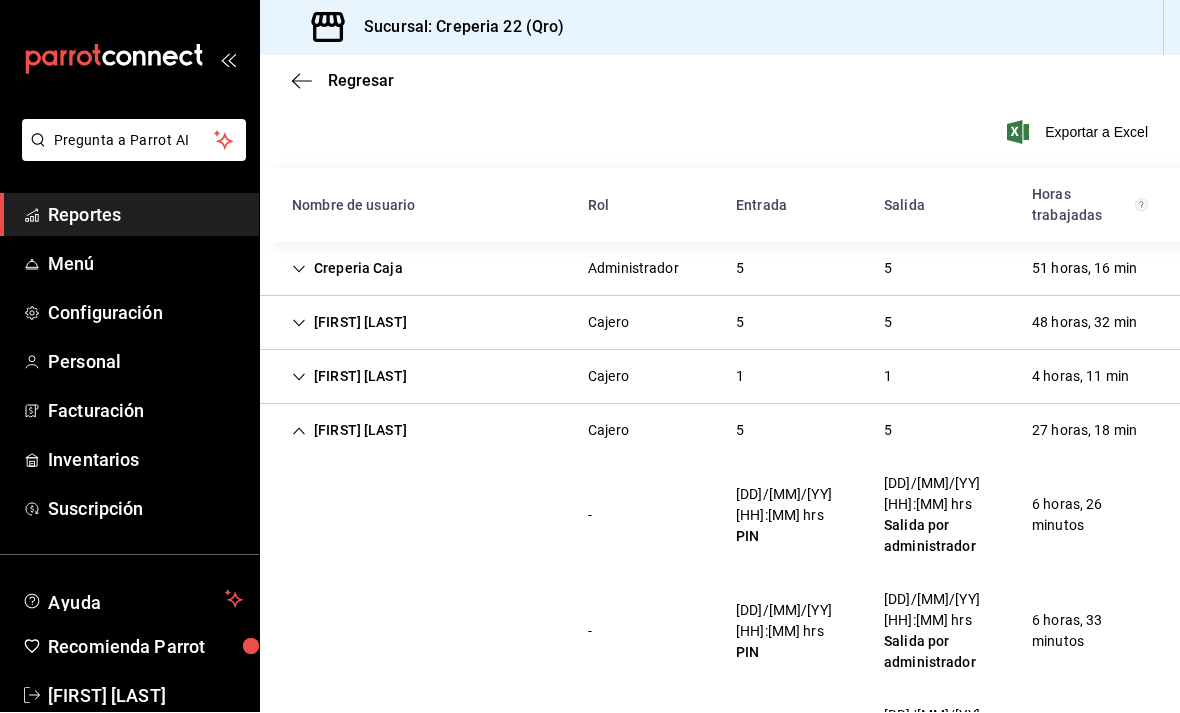 click on "27 horas, 18 min" at bounding box center [1084, 431] 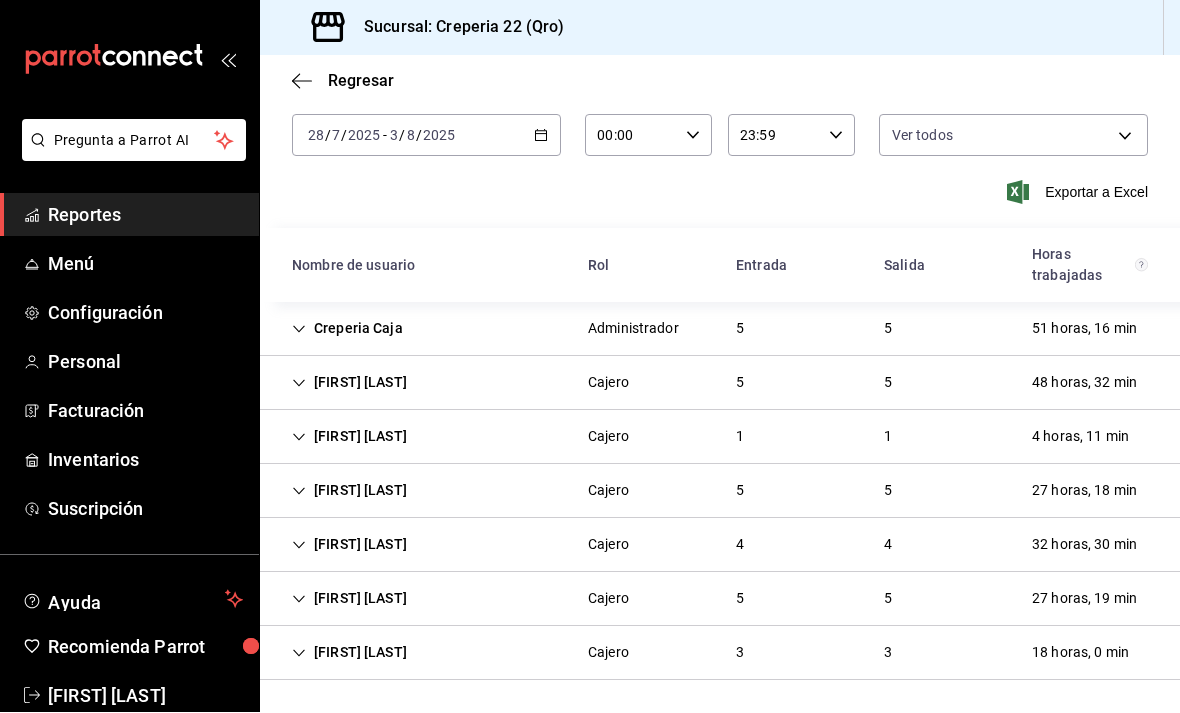 scroll, scrollTop: 18, scrollLeft: 0, axis: vertical 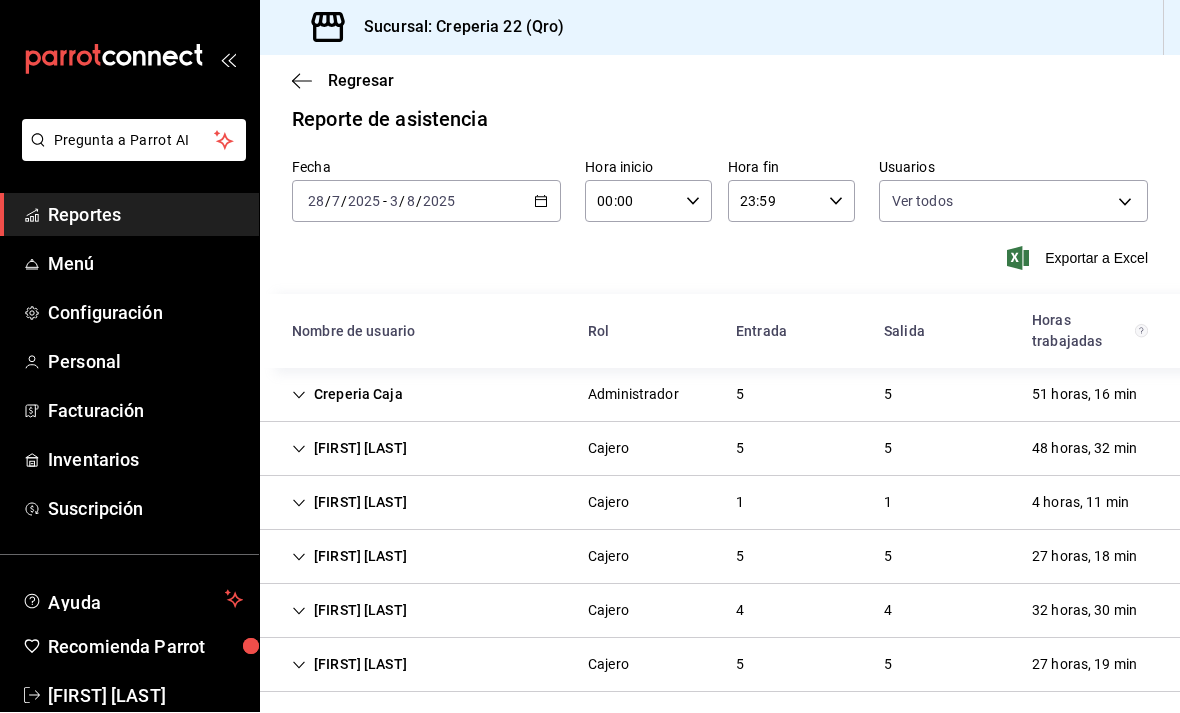 click on "18 horas, 0 min" at bounding box center [1080, 719] 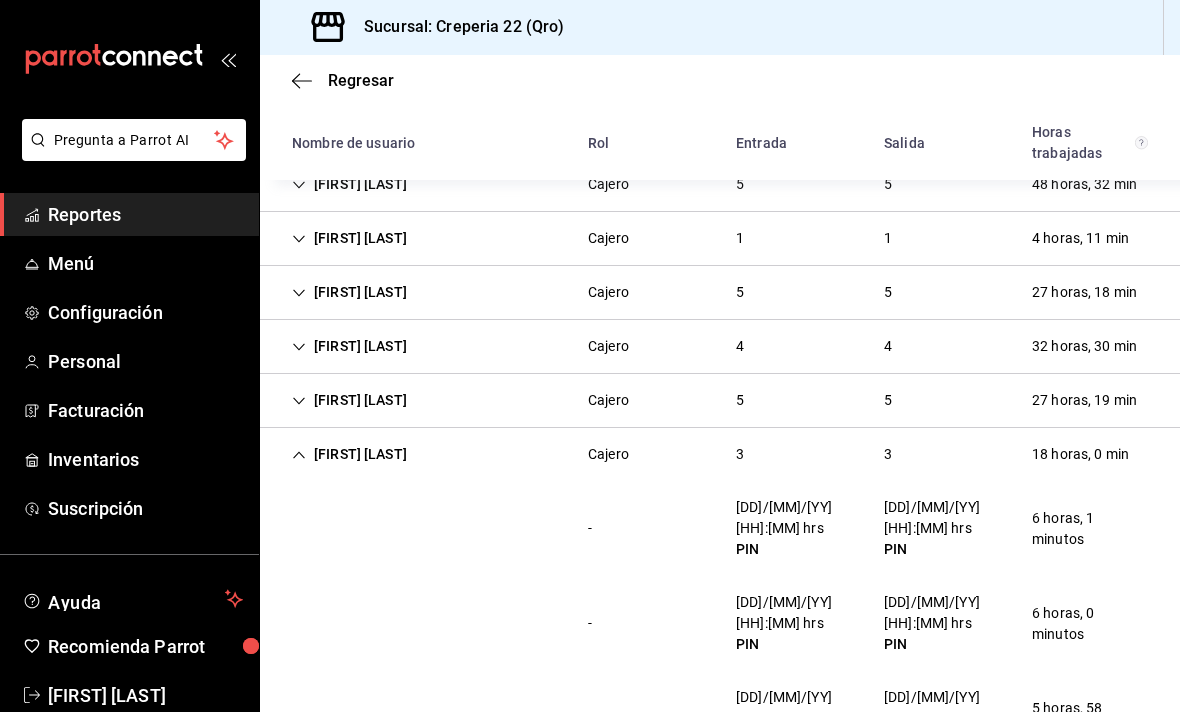 scroll, scrollTop: 281, scrollLeft: 0, axis: vertical 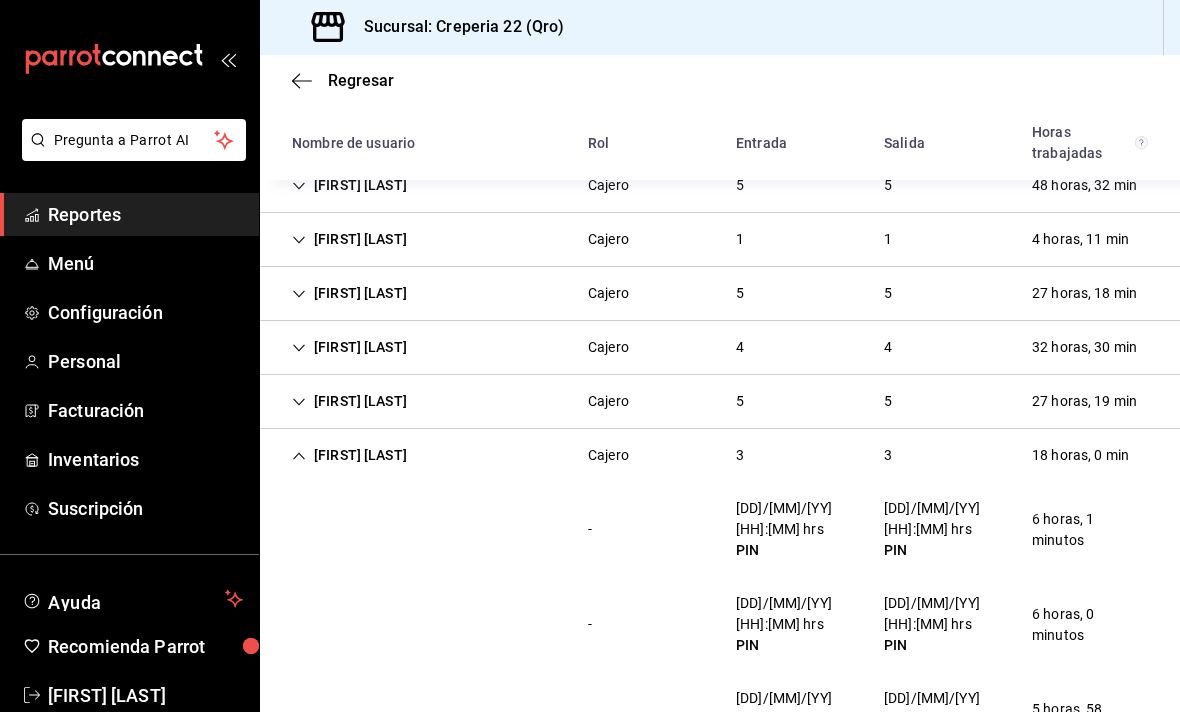 click on "18 horas, 0 min" at bounding box center (1080, 456) 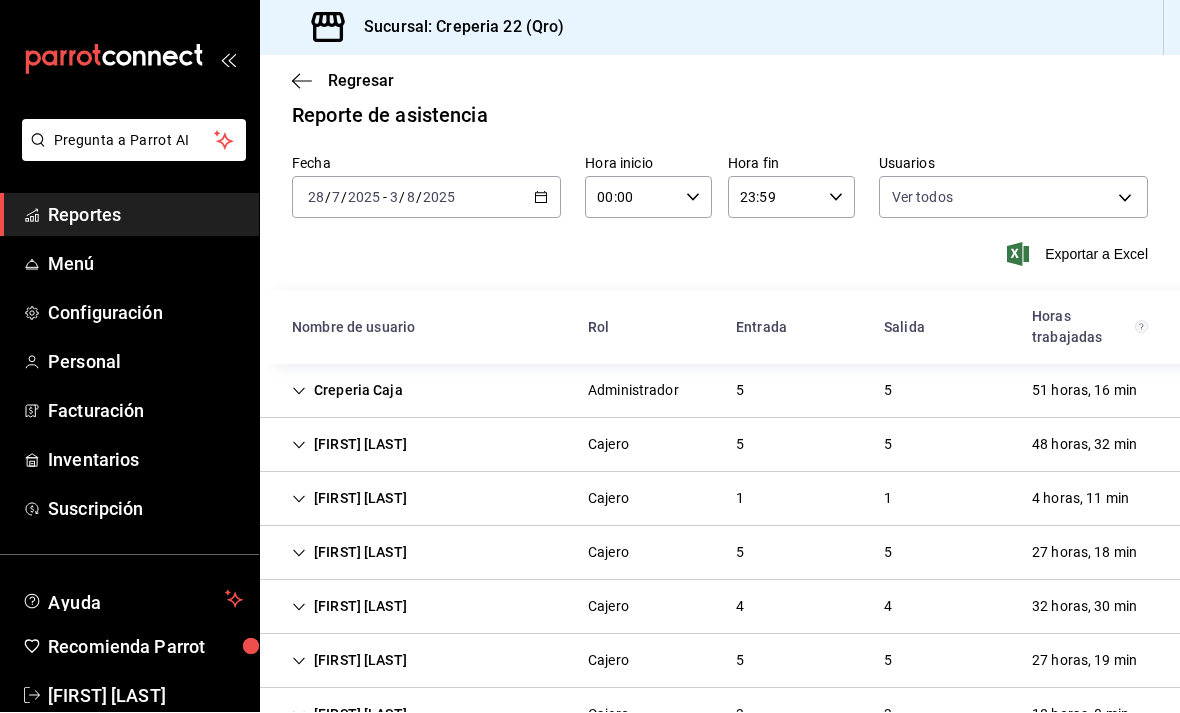scroll, scrollTop: 18, scrollLeft: 0, axis: vertical 